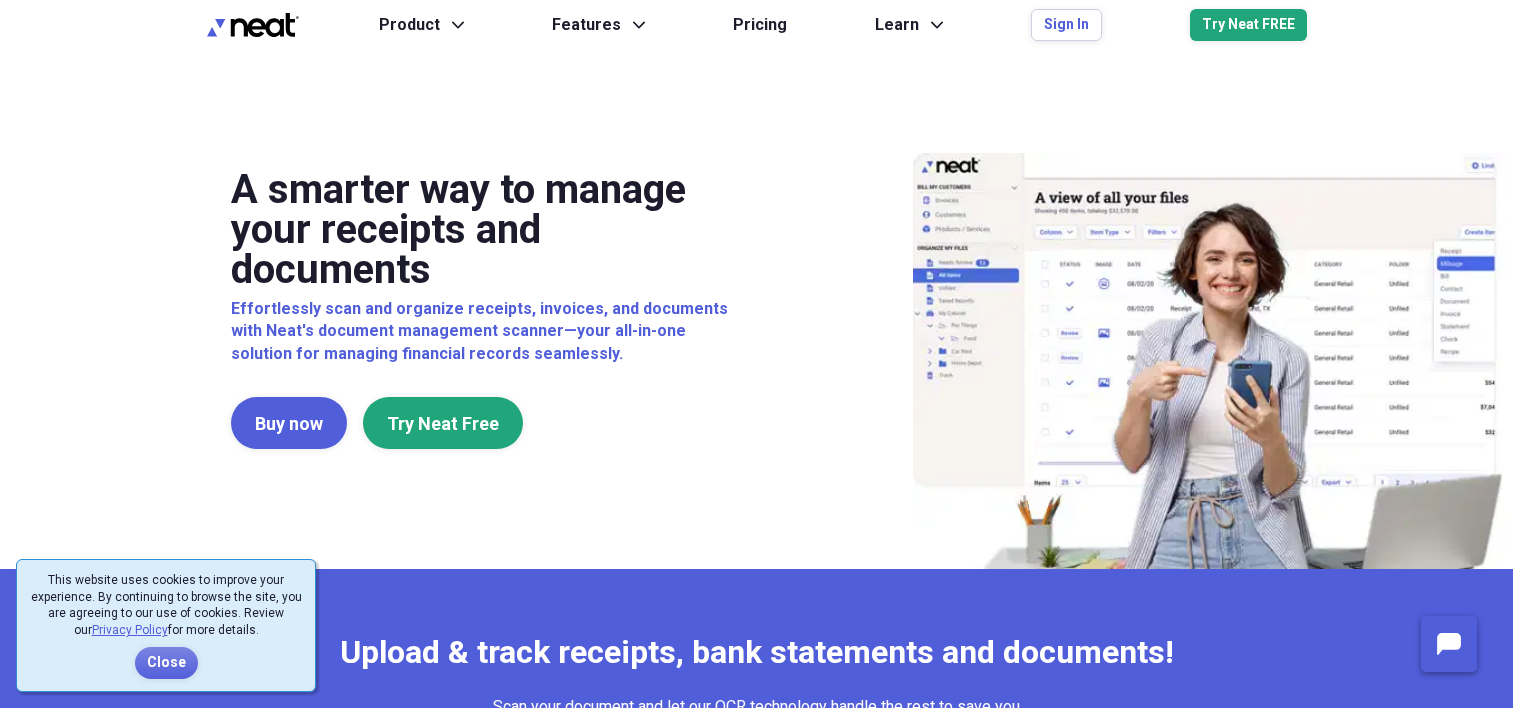 scroll, scrollTop: 0, scrollLeft: 0, axis: both 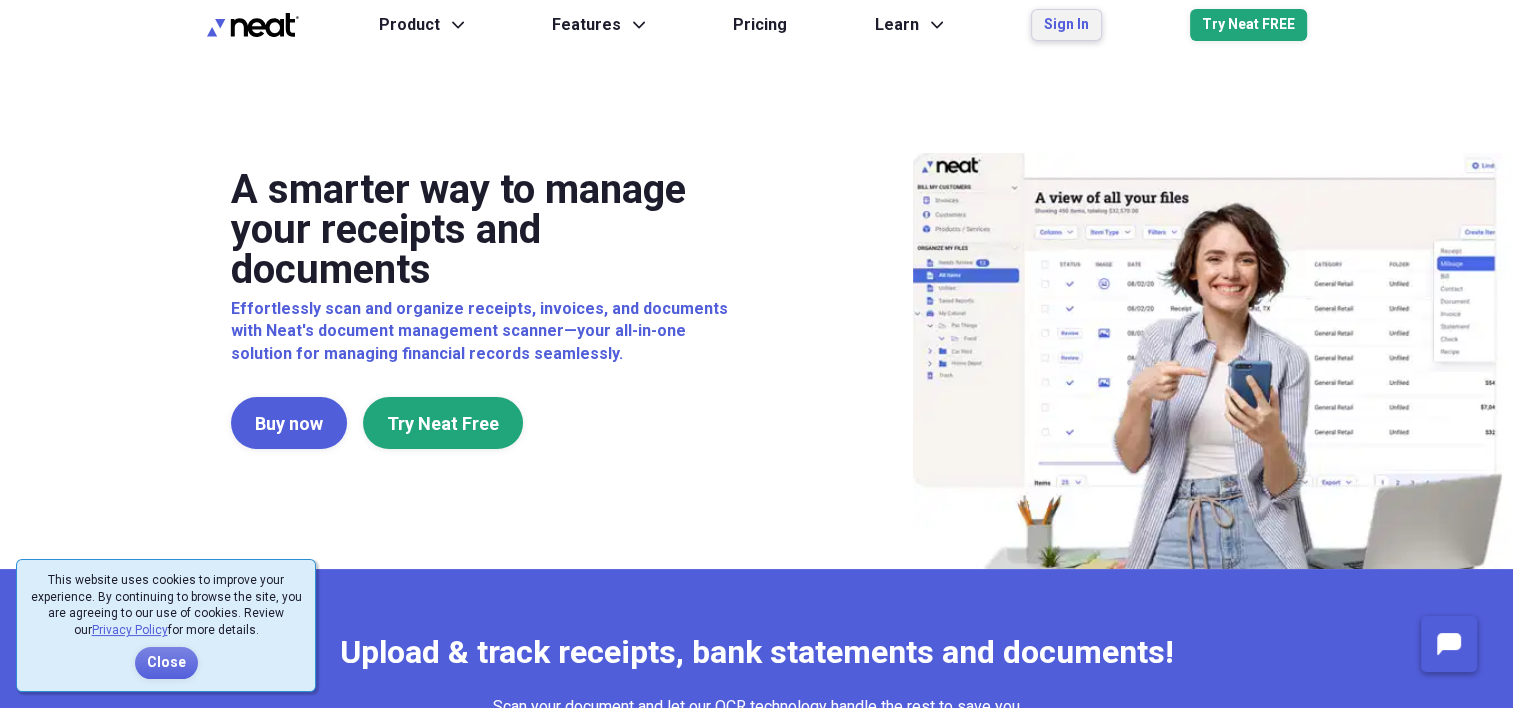 click on "Sign In" at bounding box center [1066, 25] 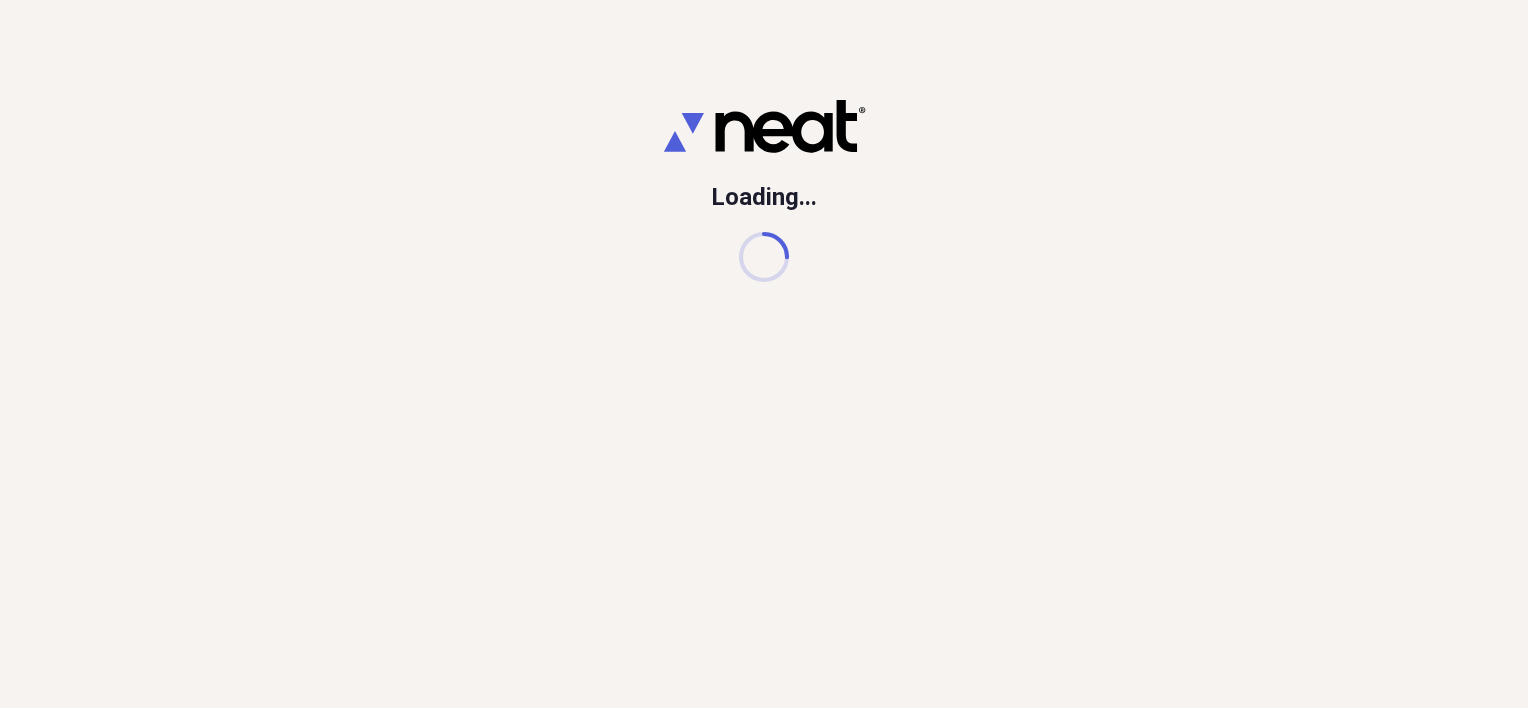 scroll, scrollTop: 0, scrollLeft: 0, axis: both 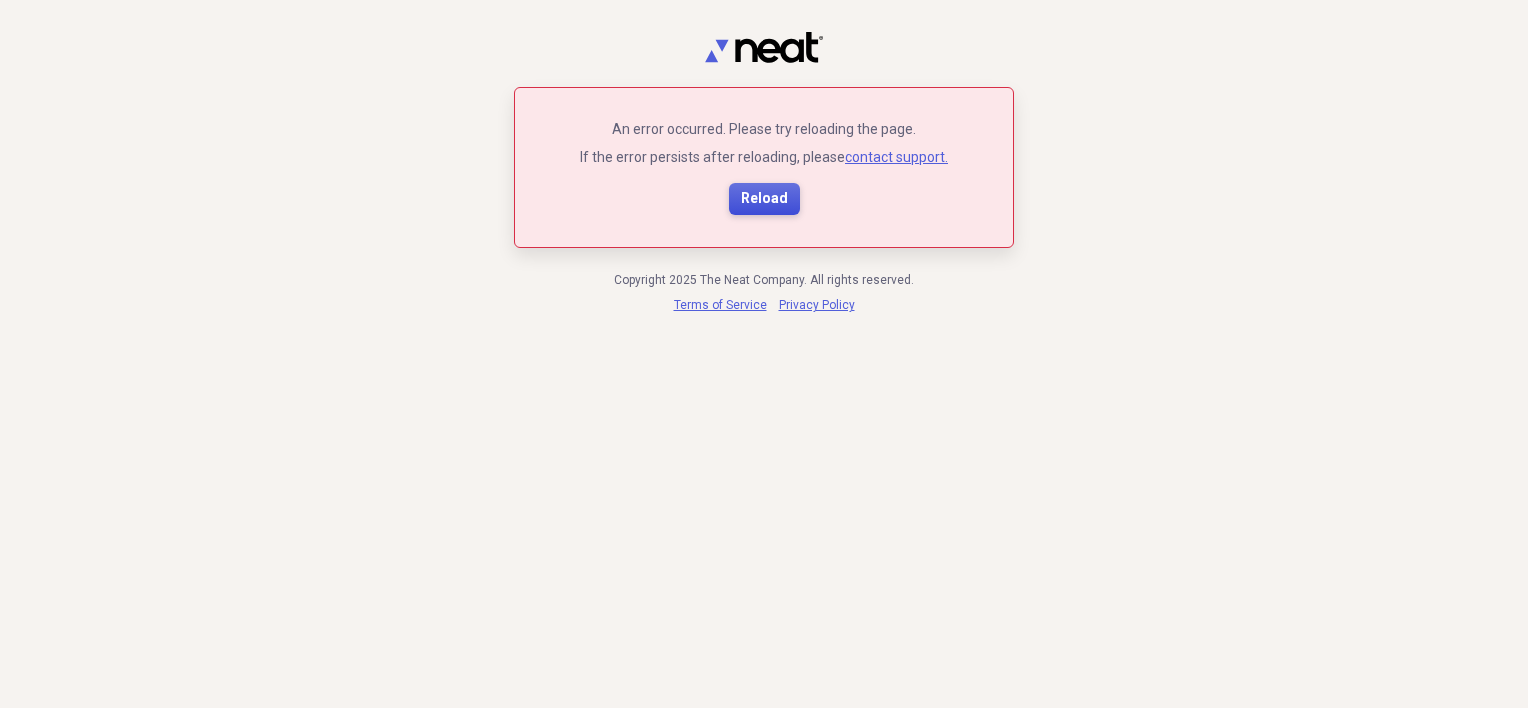 click on "Reload" at bounding box center [764, 199] 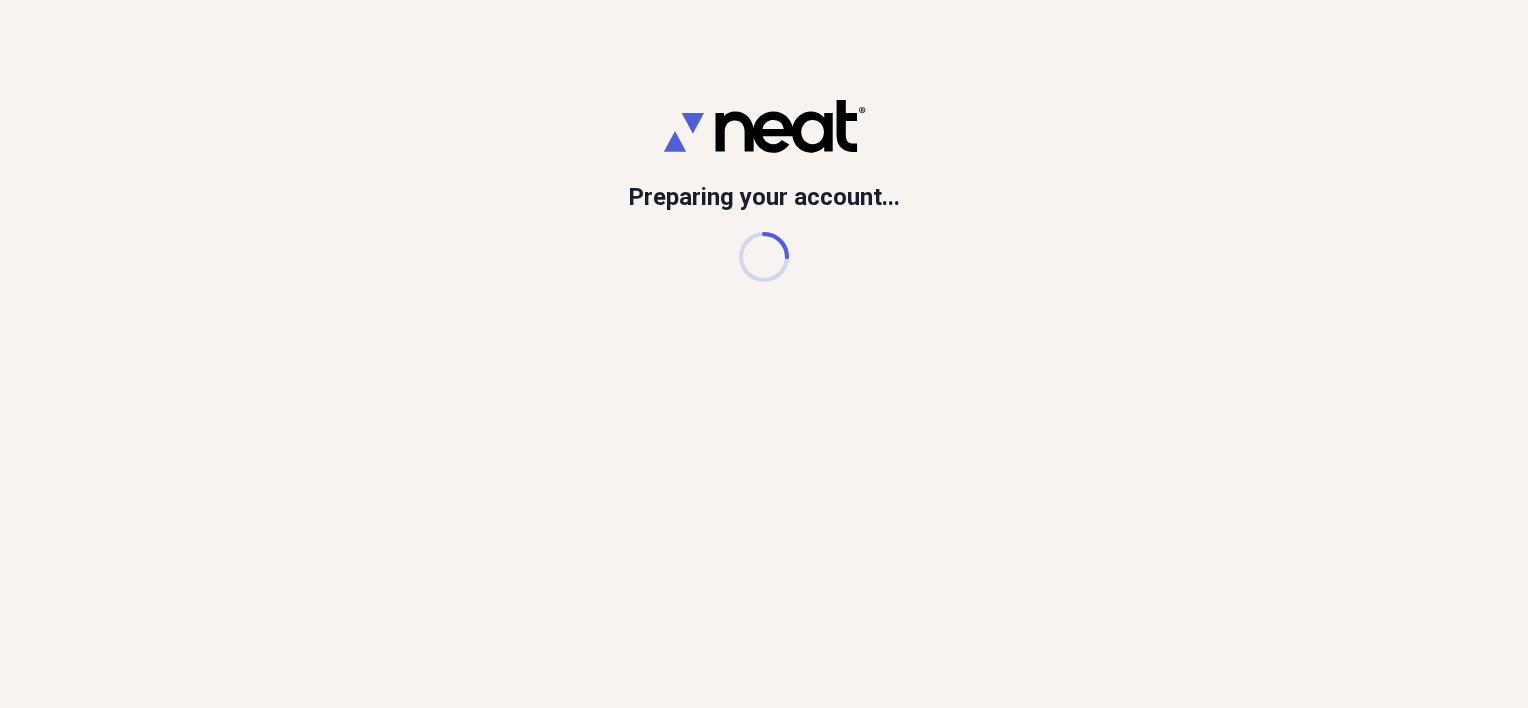 scroll, scrollTop: 0, scrollLeft: 0, axis: both 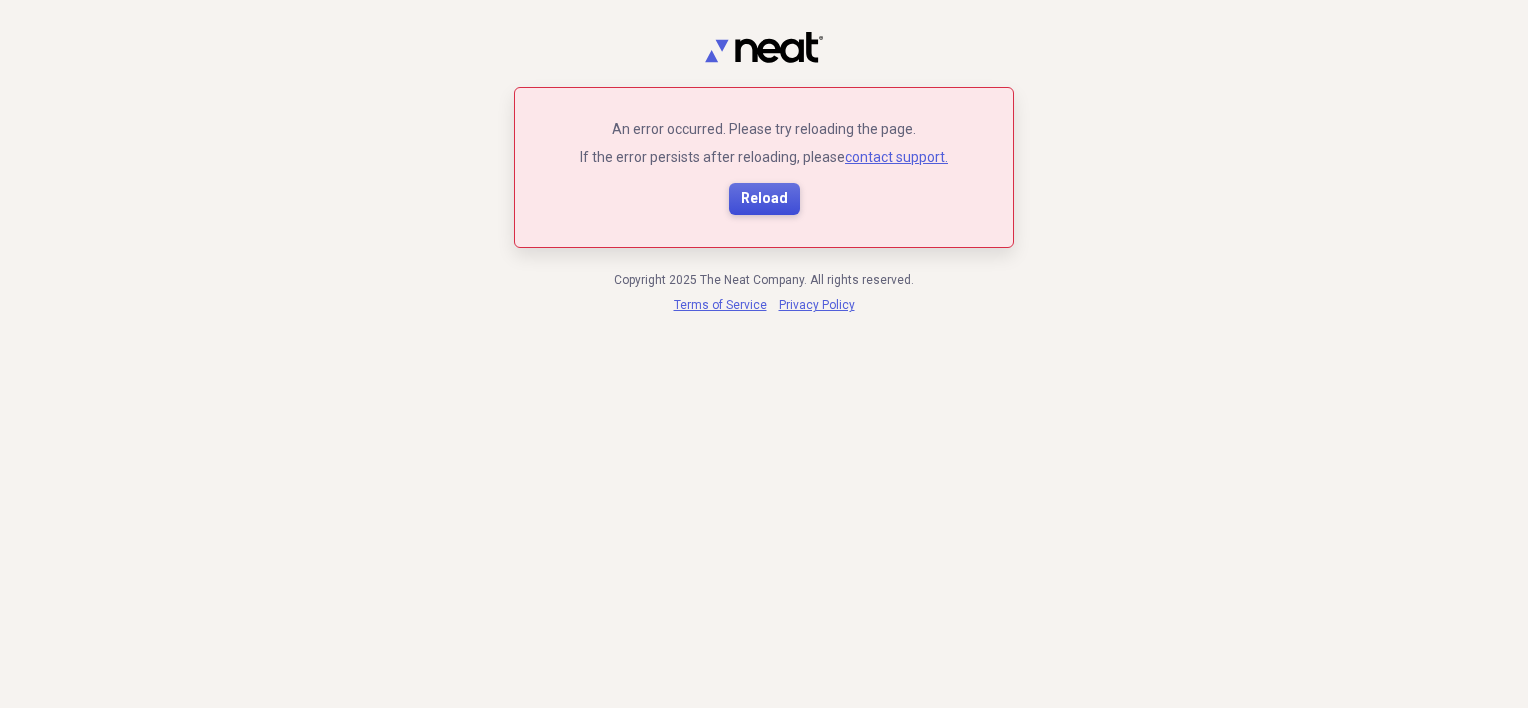 click on "Reload" at bounding box center [764, 199] 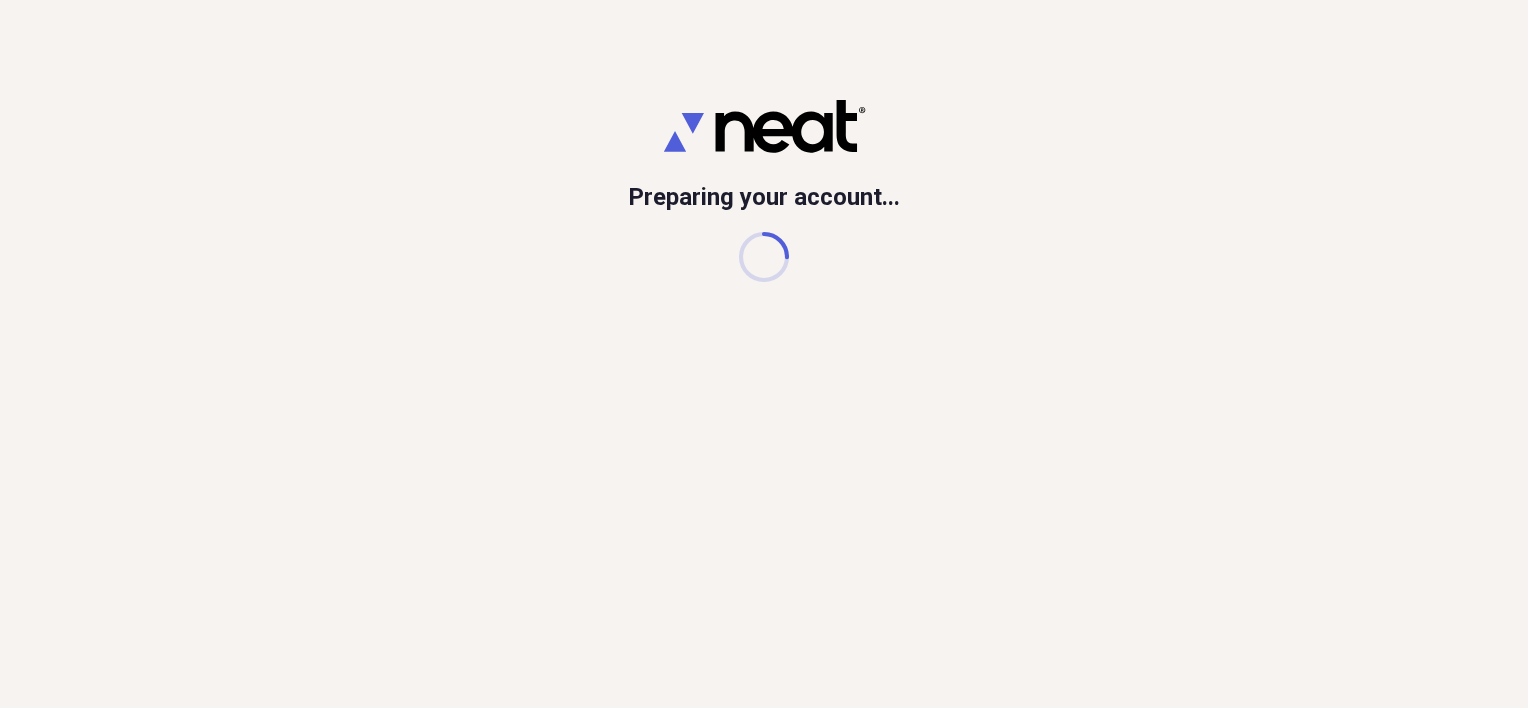 scroll, scrollTop: 0, scrollLeft: 0, axis: both 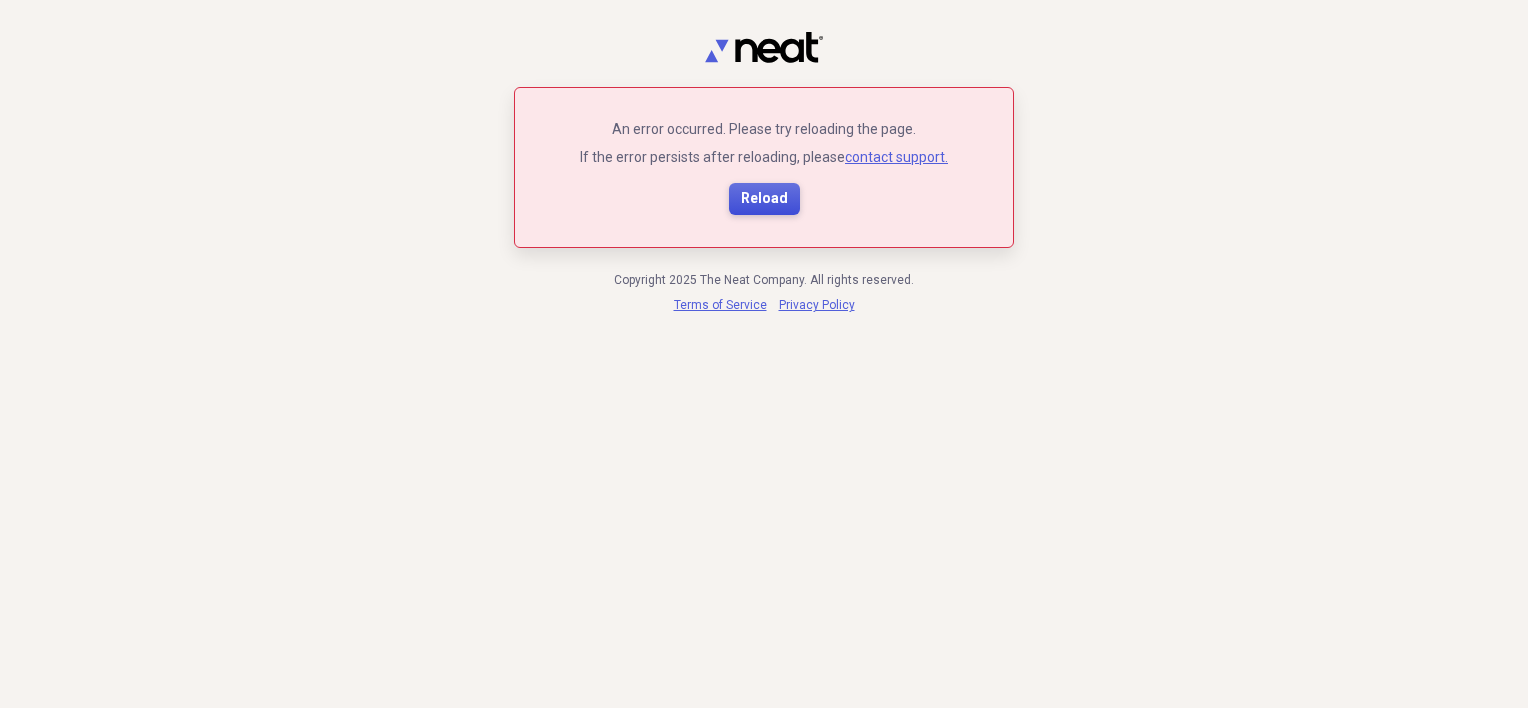 click on "Reload" at bounding box center (764, 199) 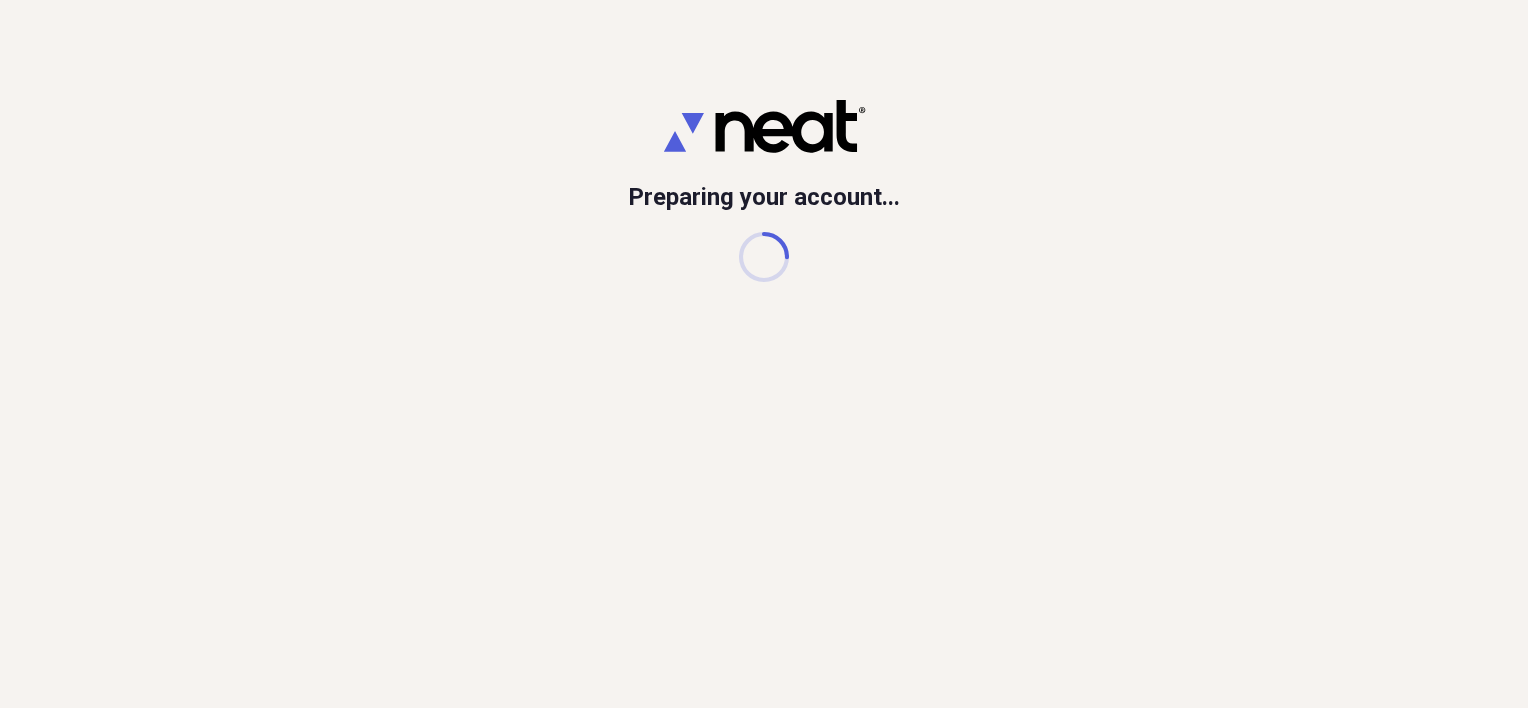 click on "Preparing your account..." at bounding box center [764, 191] 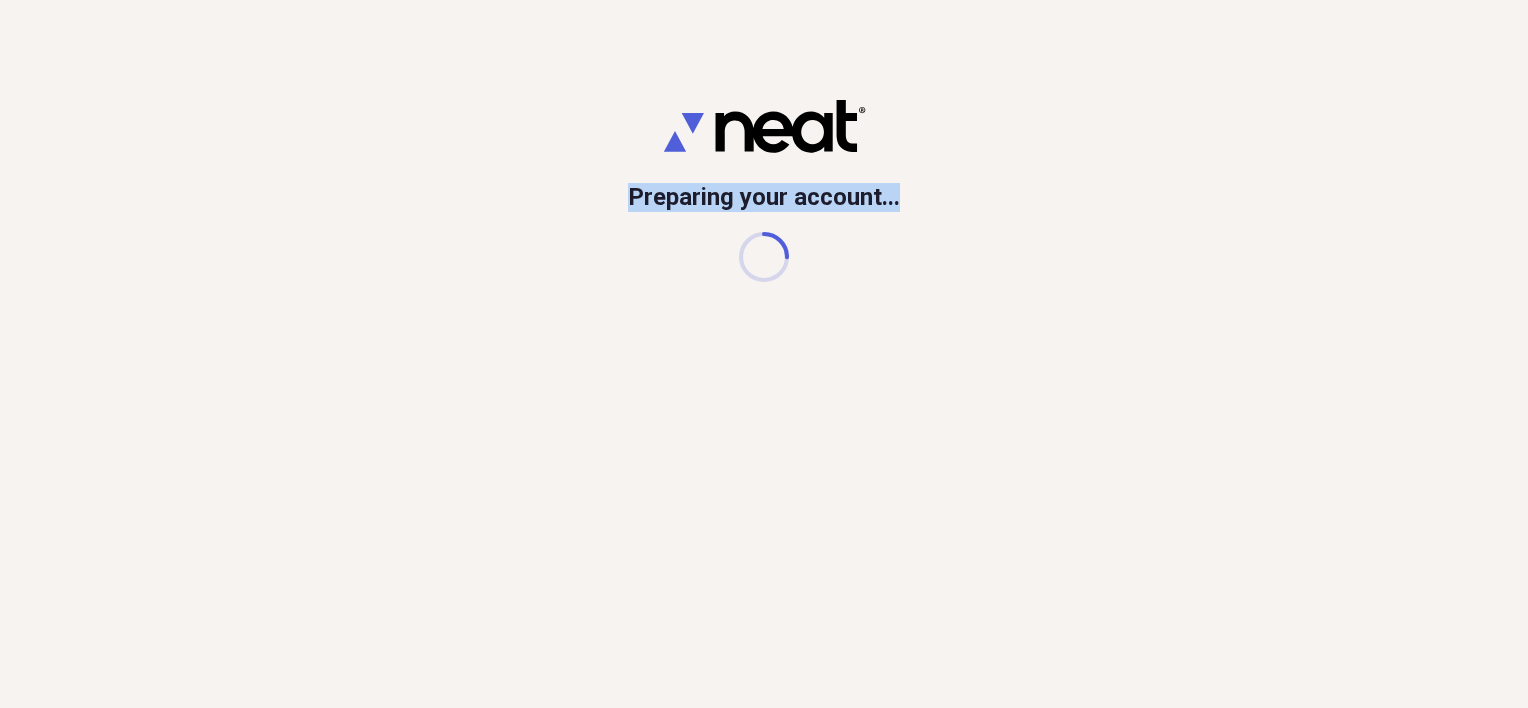 drag, startPoint x: 0, startPoint y: 0, endPoint x: 769, endPoint y: 205, distance: 795.8555 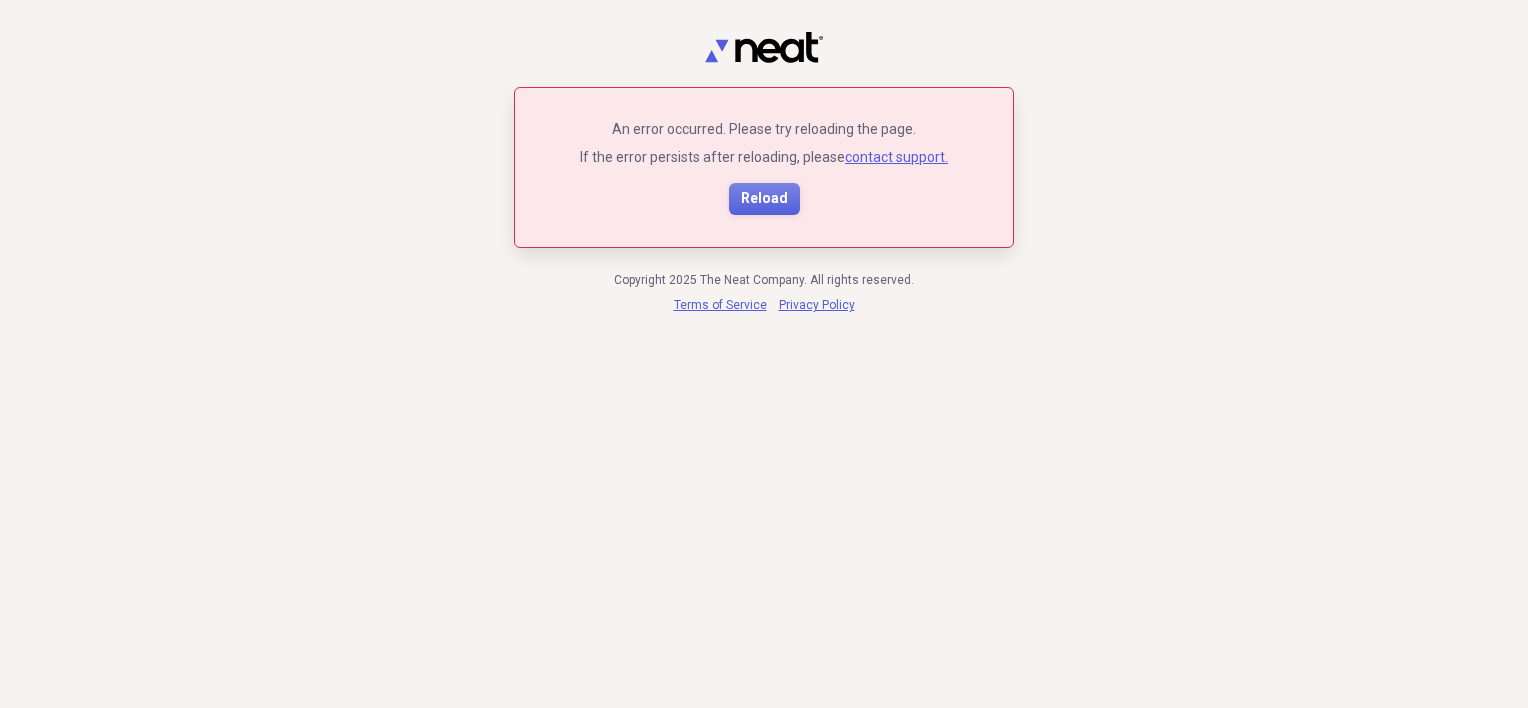 click on "Reload" at bounding box center [764, 199] 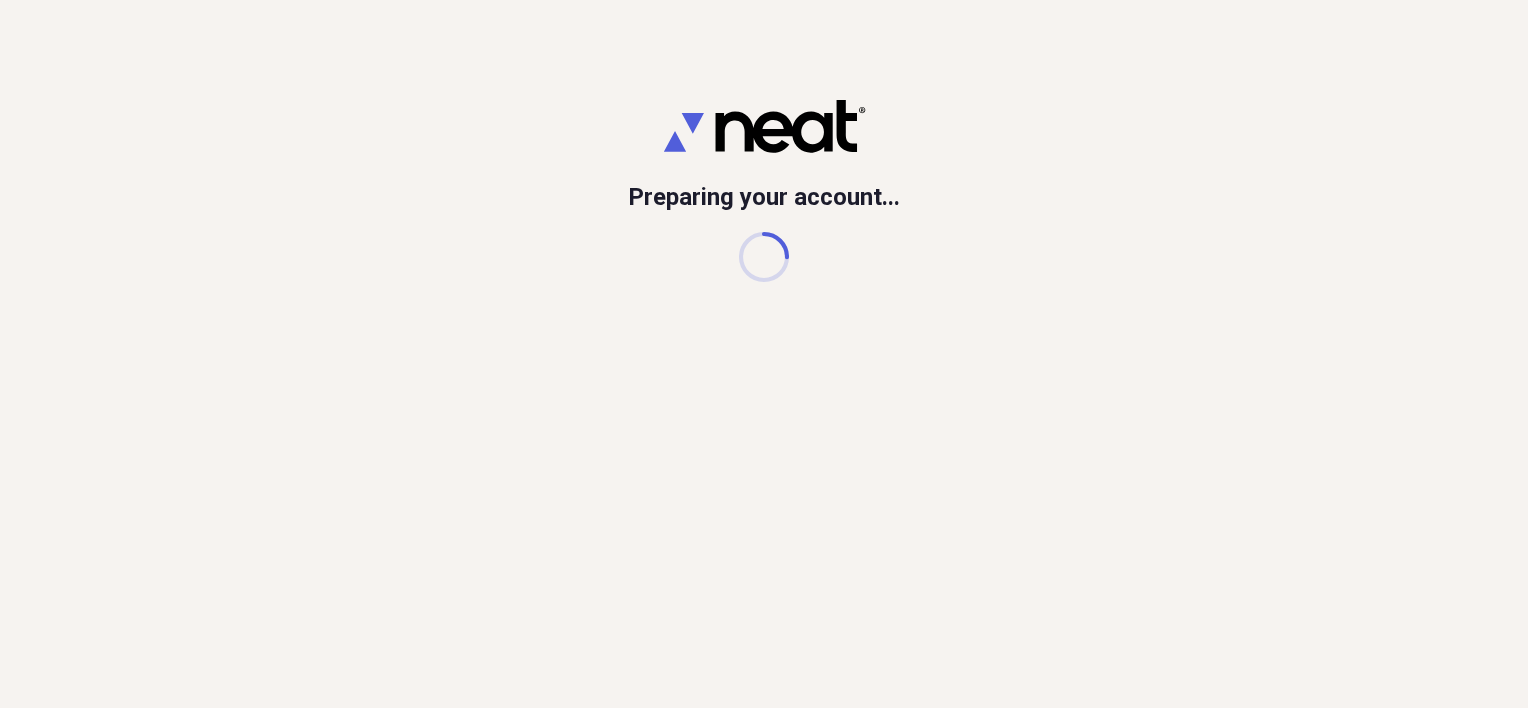 click on "Preparing your account..." at bounding box center [764, 191] 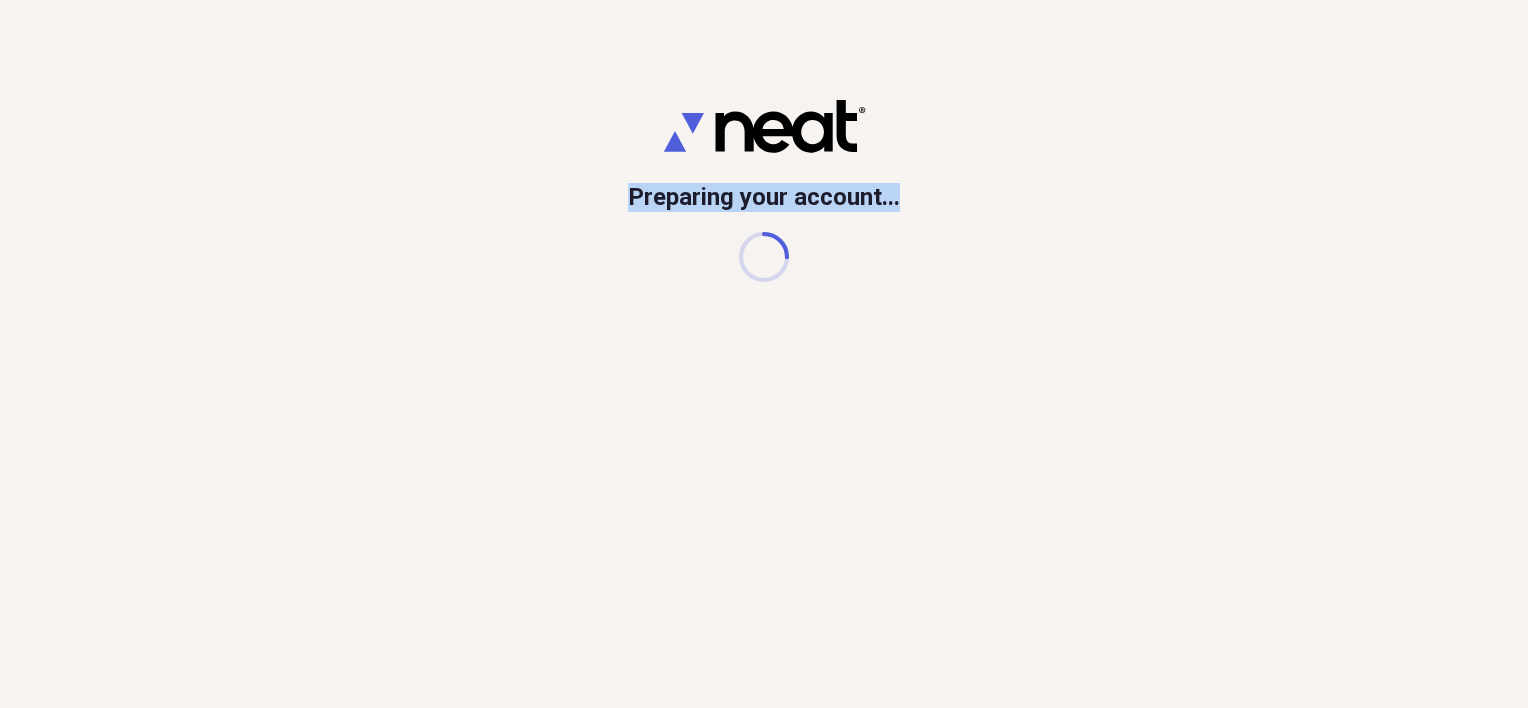 drag, startPoint x: 0, startPoint y: 0, endPoint x: 769, endPoint y: 205, distance: 795.8555 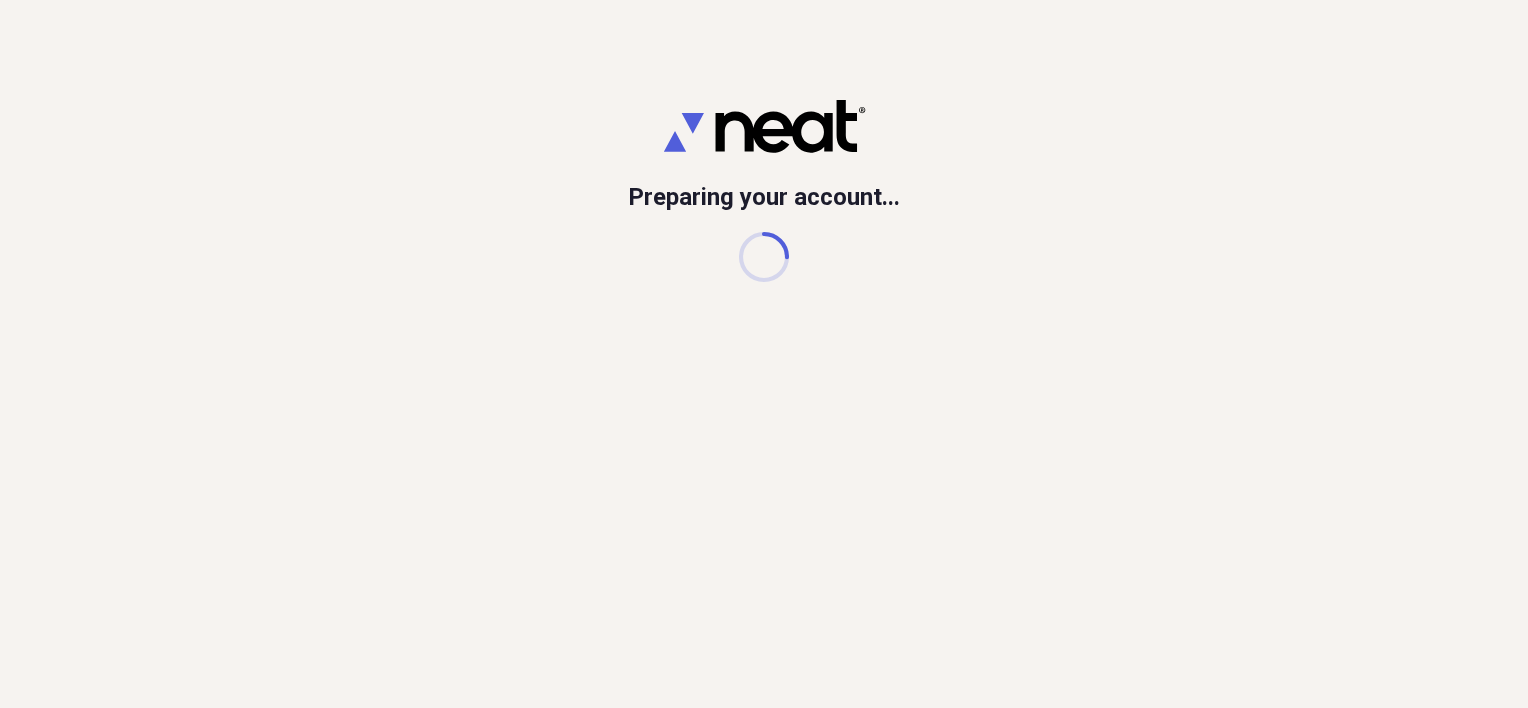 scroll, scrollTop: 0, scrollLeft: 0, axis: both 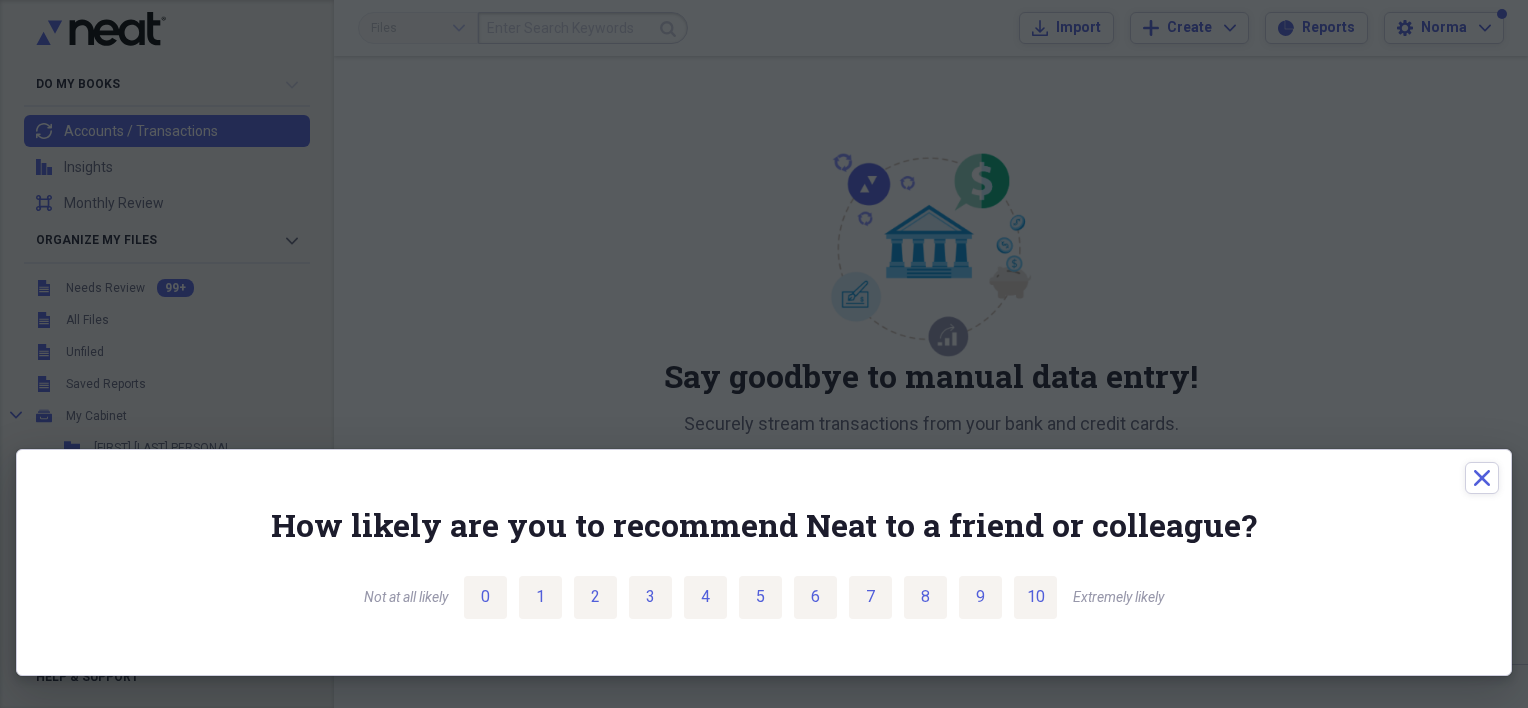 click on "Close" at bounding box center (764, 478) 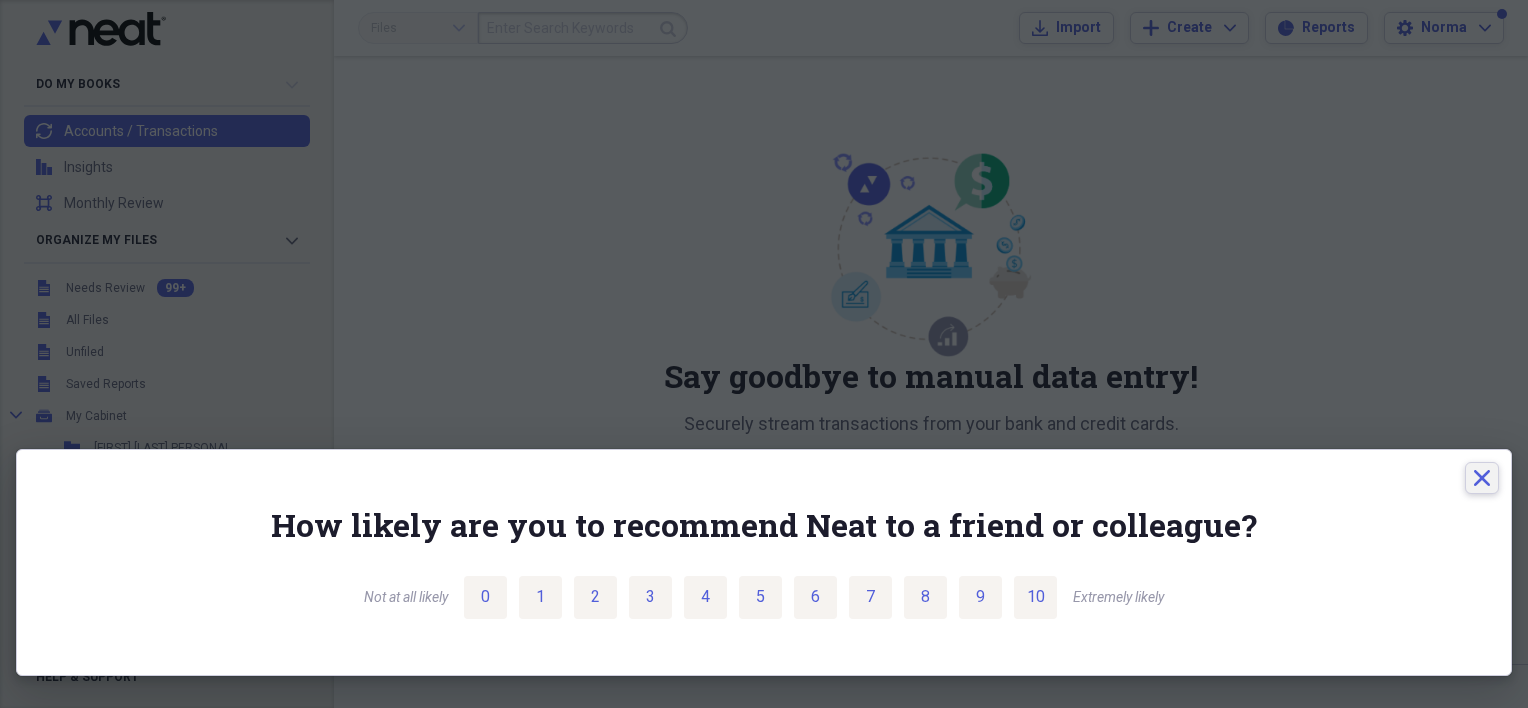click on "Close" at bounding box center (1482, 478) 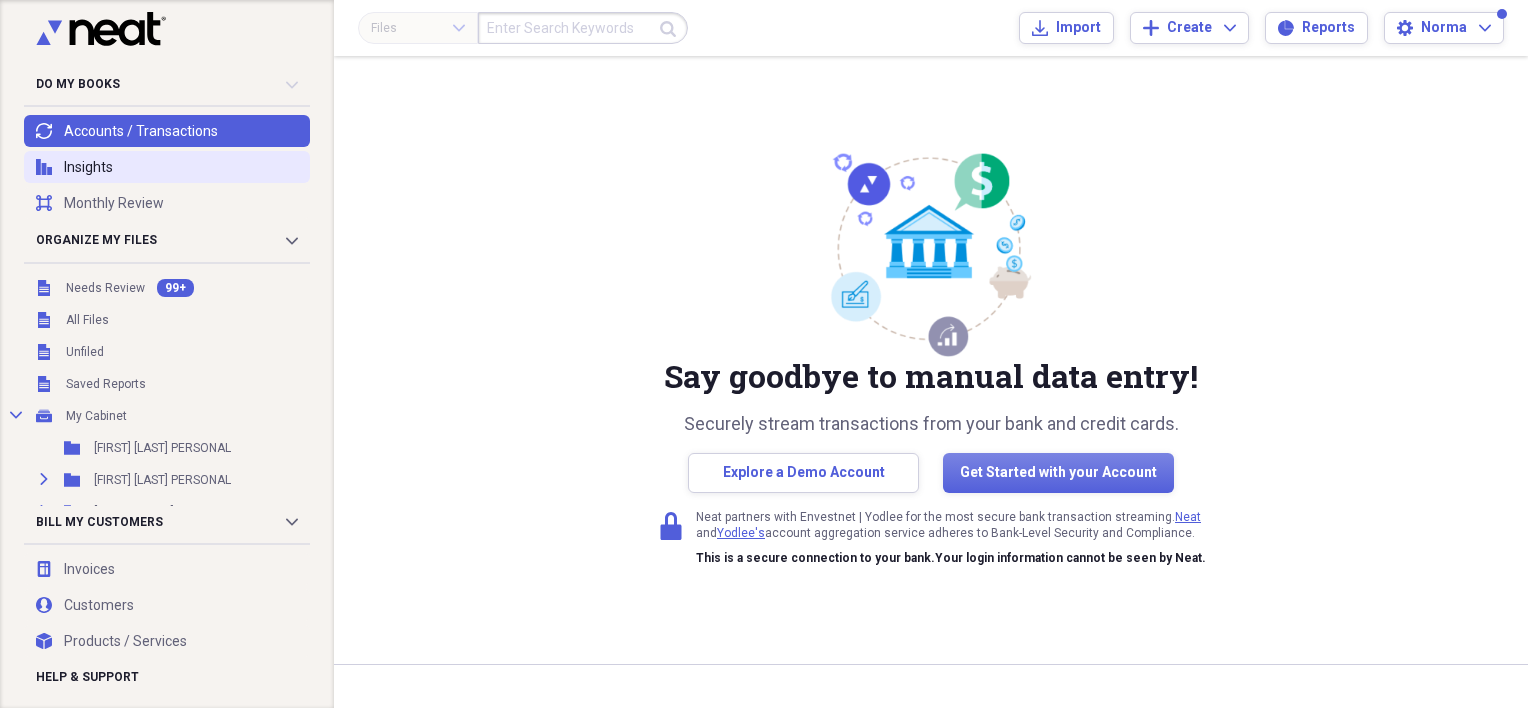 click on "insights Insights" at bounding box center [167, 167] 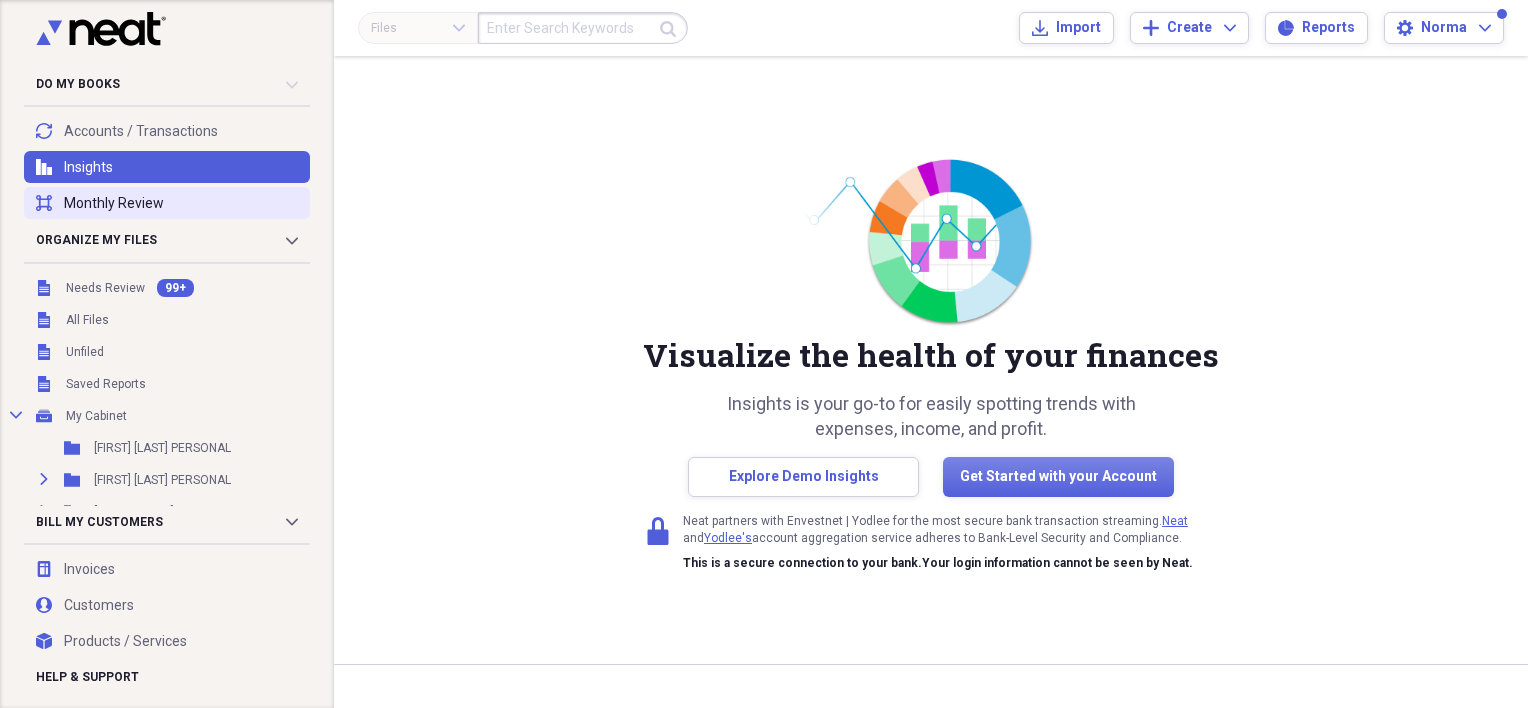 click on "reconciliation Monthly Review" at bounding box center (167, 203) 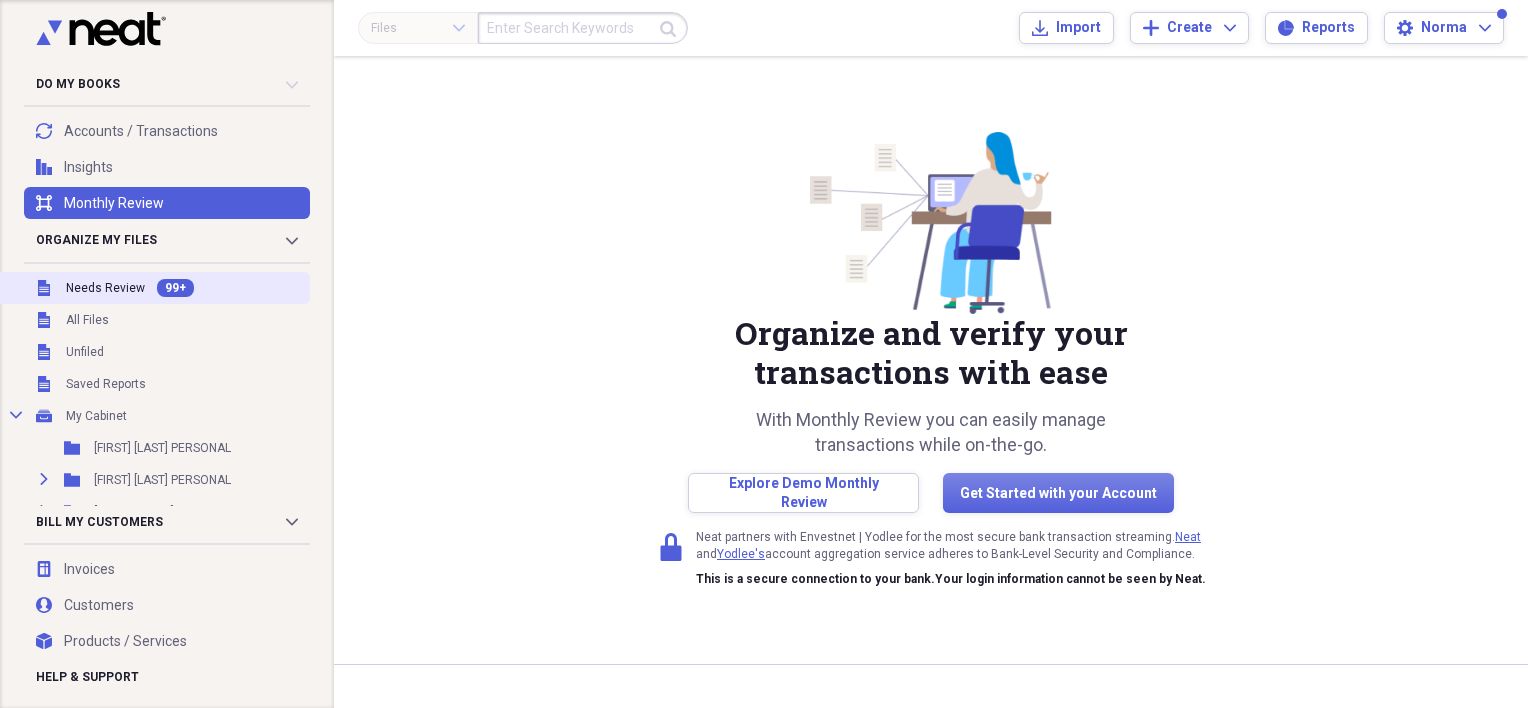 click on "Needs Review" at bounding box center [105, 288] 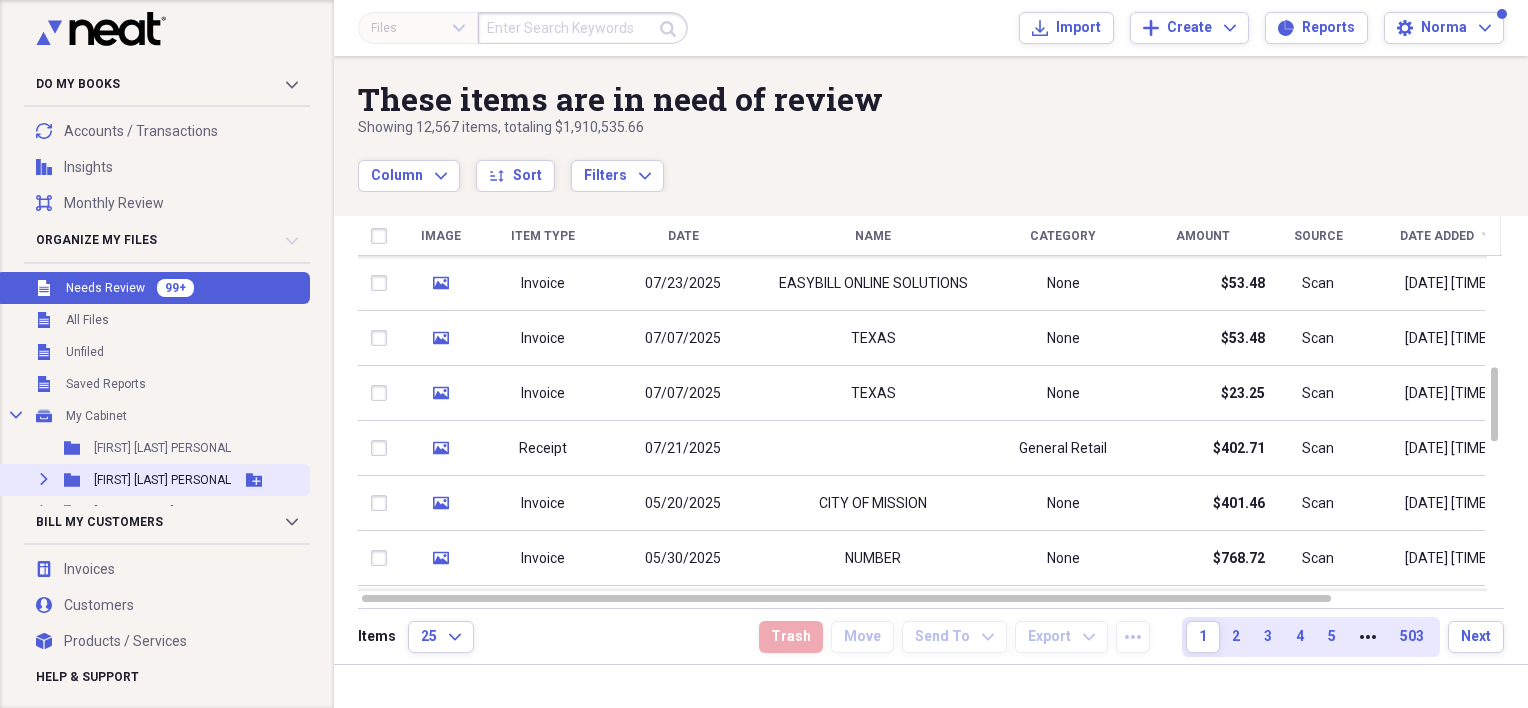 click on "Expand Folder NORMA DELGADO PERSONAL Add Folder" at bounding box center [153, 480] 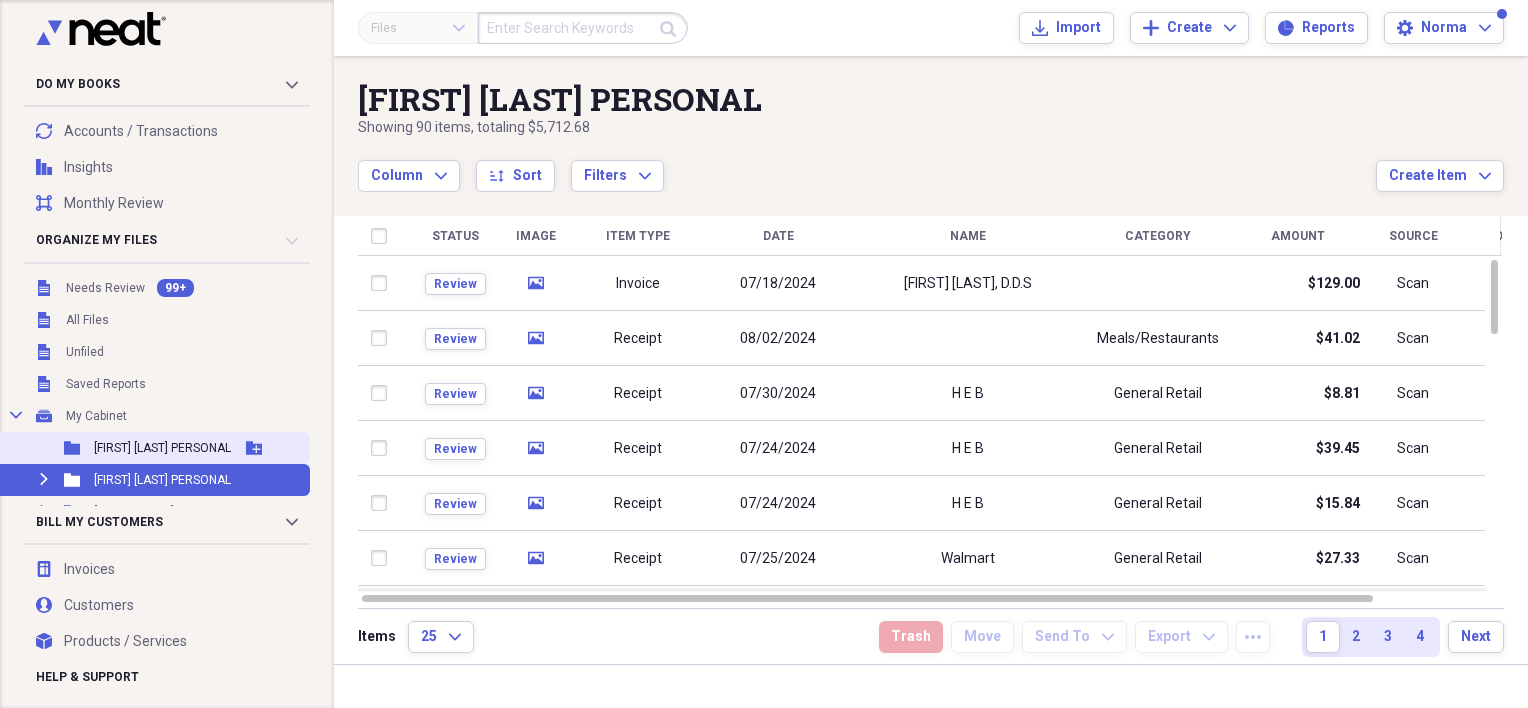 click on "ELVIA BARRIOS PERSONAL" at bounding box center (162, 448) 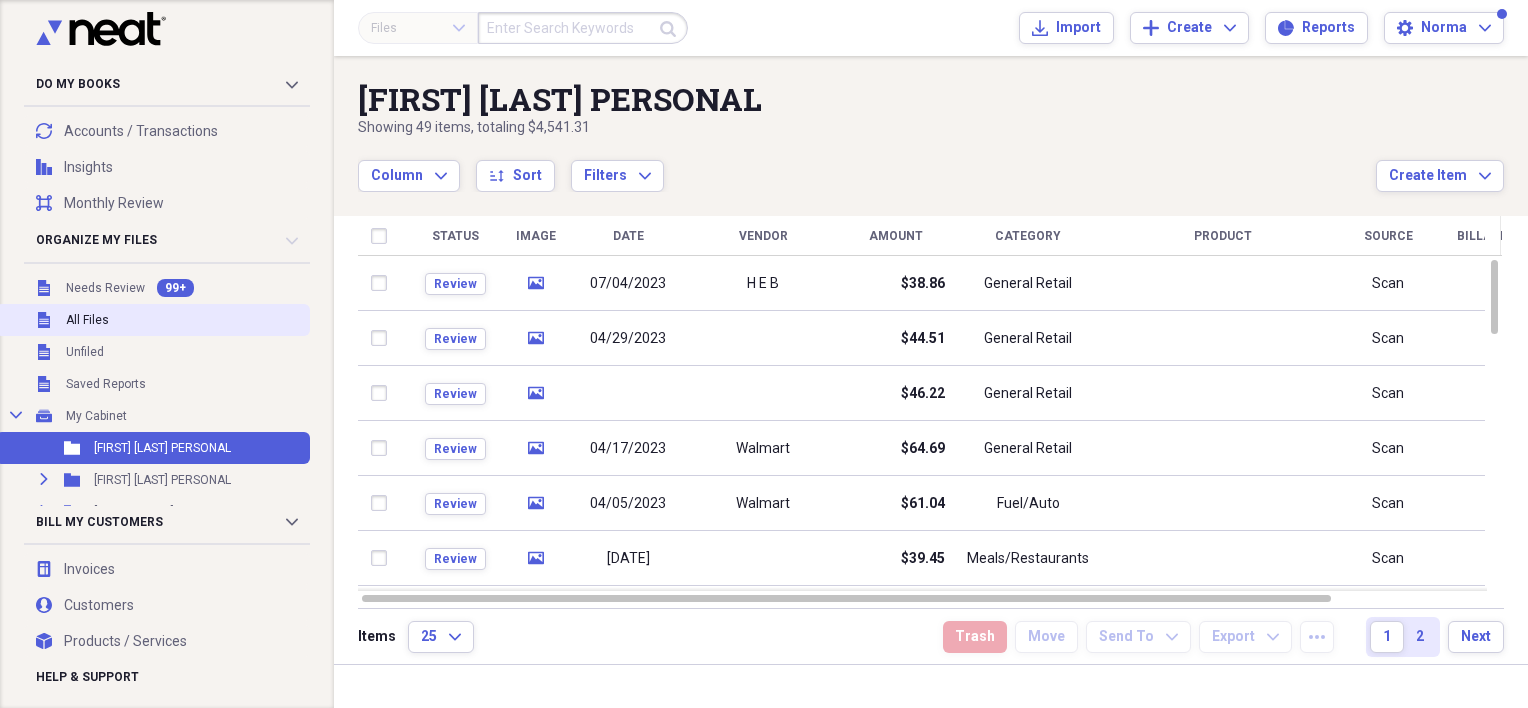click on "Unfiled All Files" at bounding box center (153, 320) 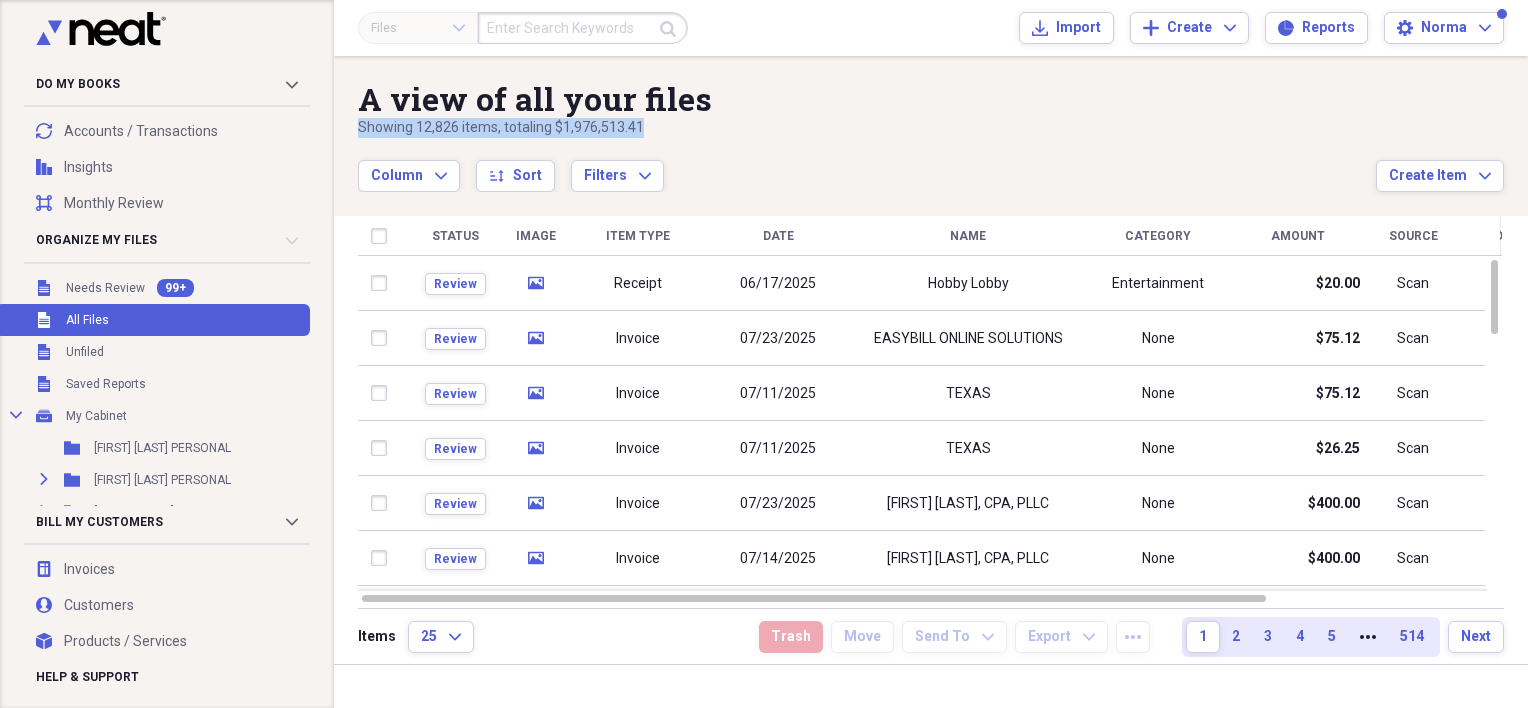 drag, startPoint x: 674, startPoint y: 127, endPoint x: 383, endPoint y: 131, distance: 291.0275 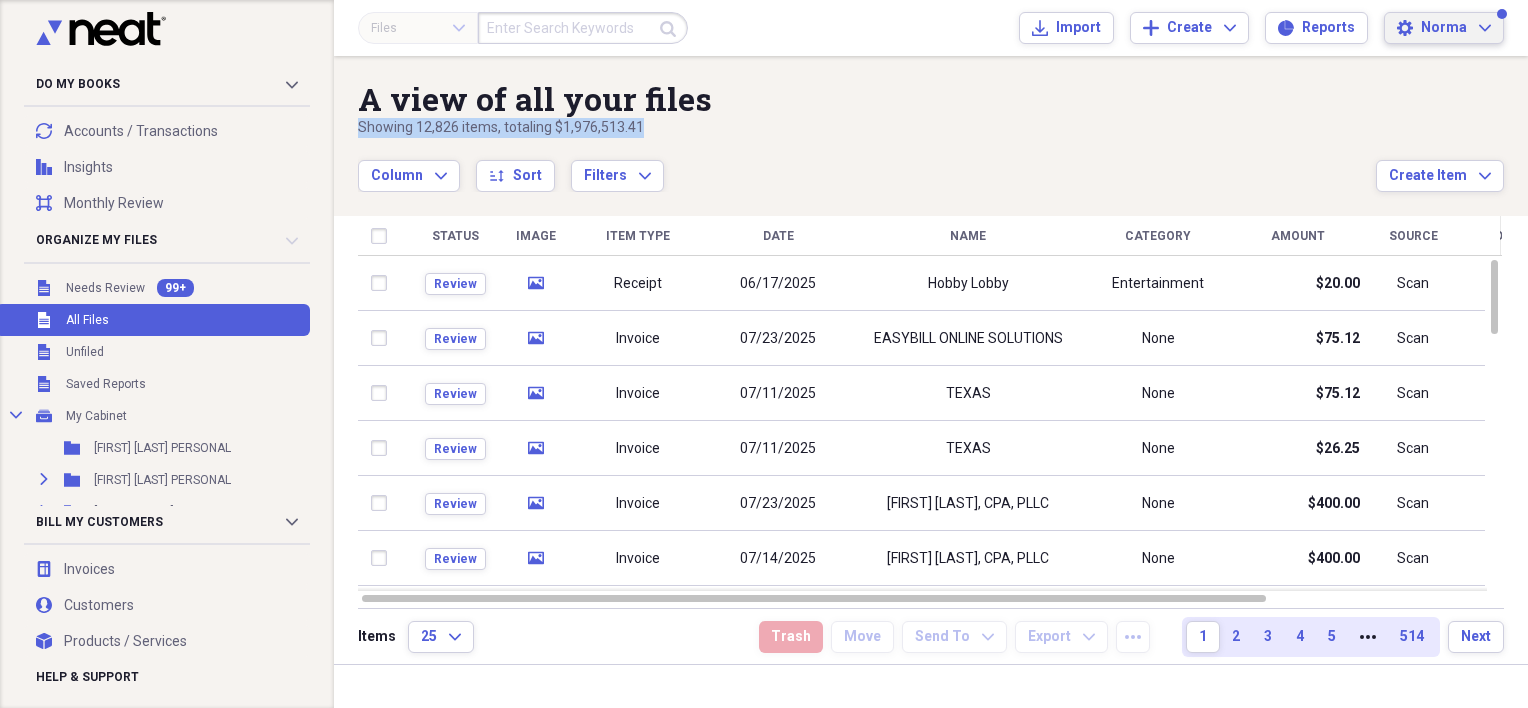 click on "Expand" 